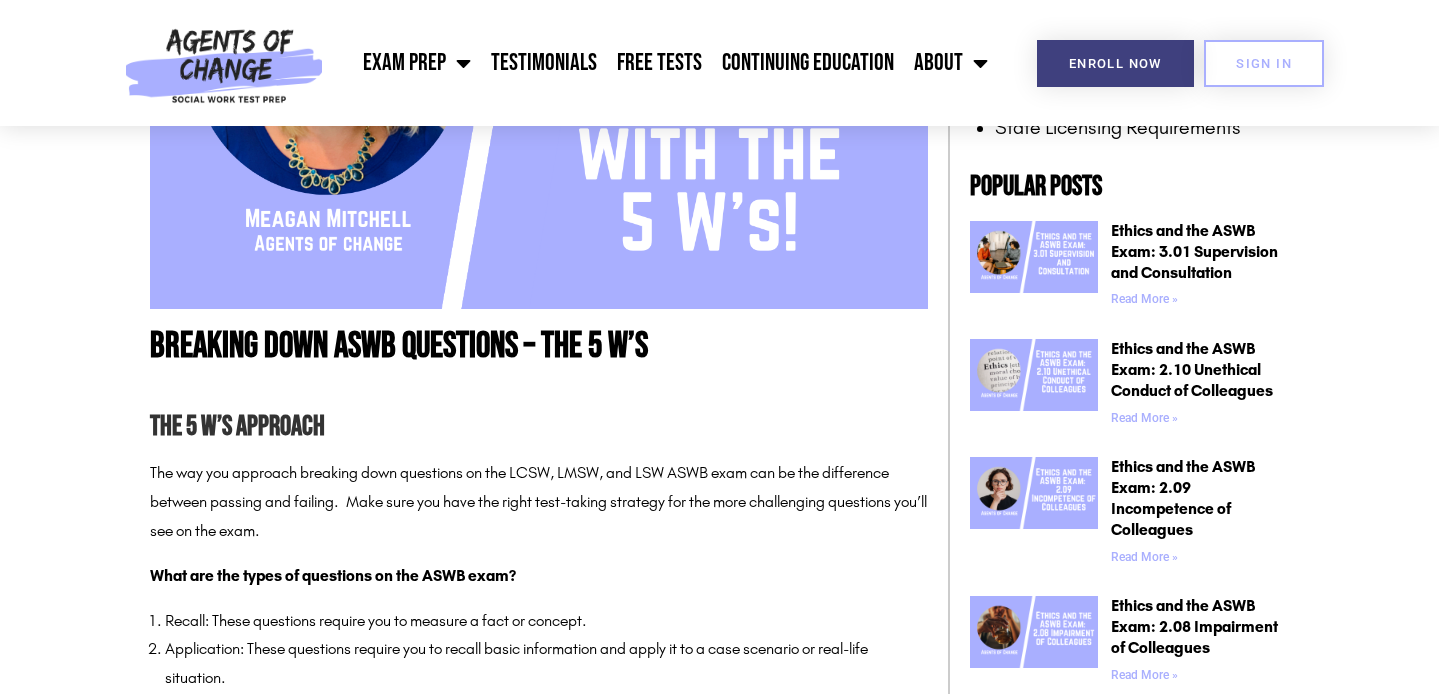 scroll, scrollTop: 0, scrollLeft: 0, axis: both 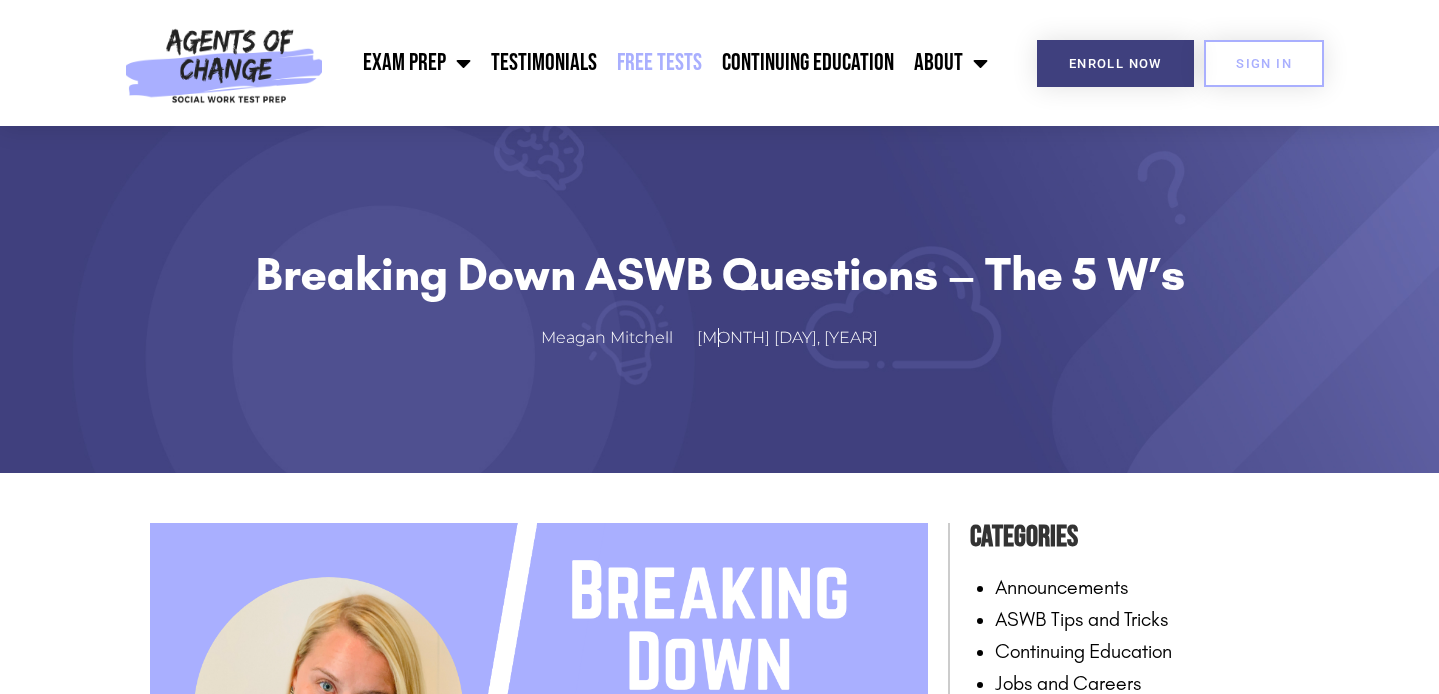 click on "Free Tests" 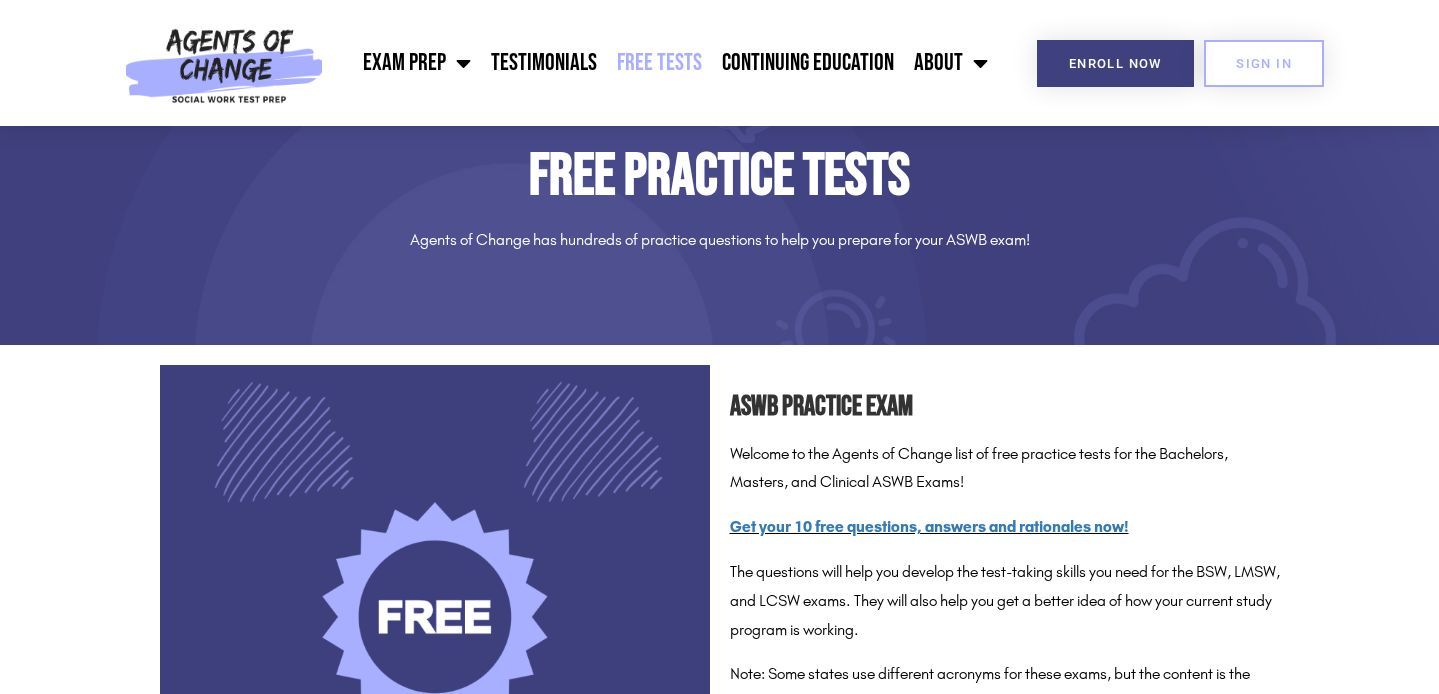 scroll, scrollTop: 69, scrollLeft: 0, axis: vertical 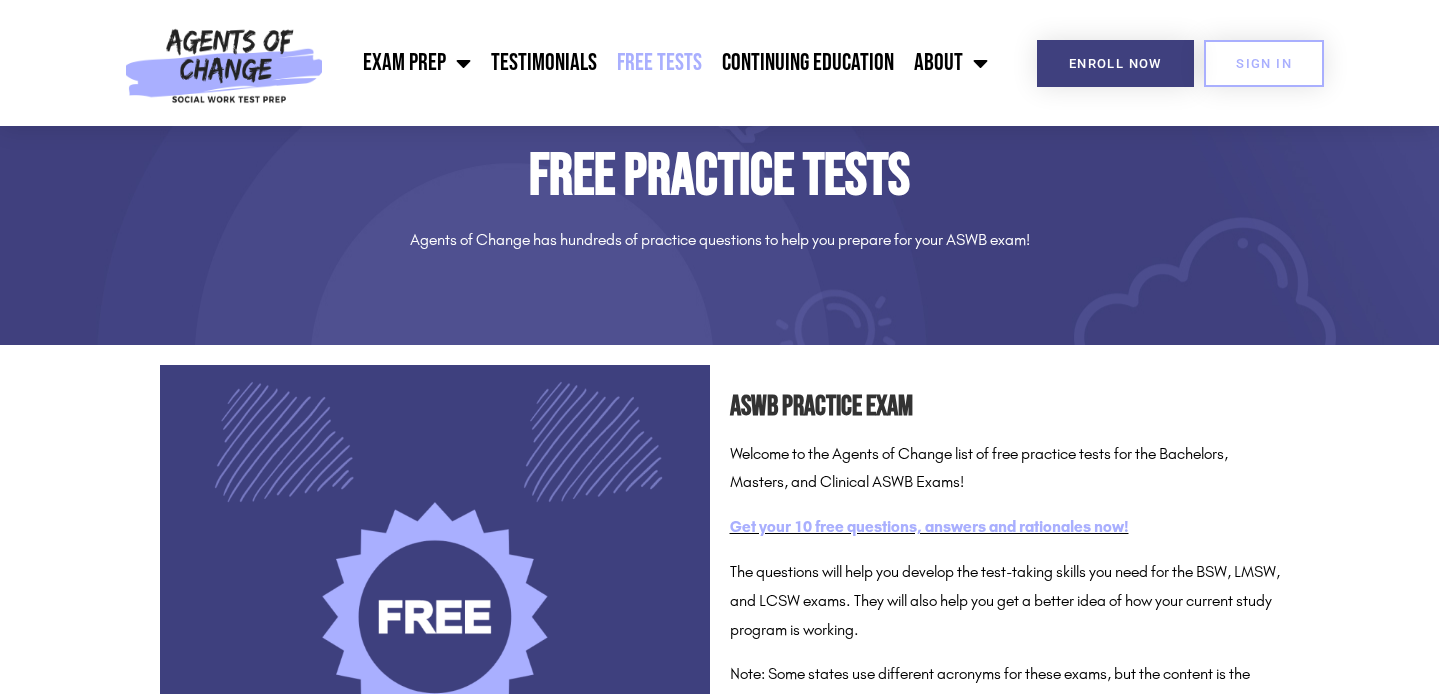 click on "Get your 10 free questions, answers and rationales now!" at bounding box center (929, 526) 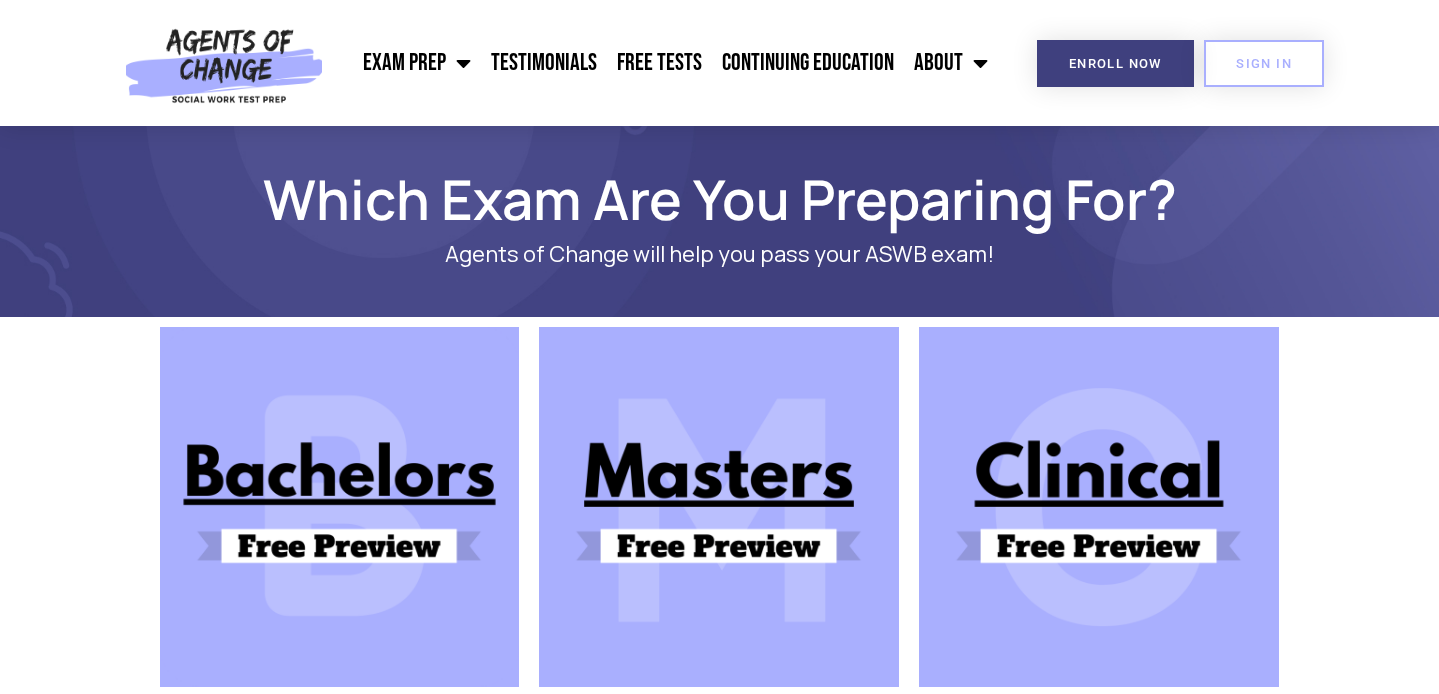 scroll, scrollTop: 288, scrollLeft: 0, axis: vertical 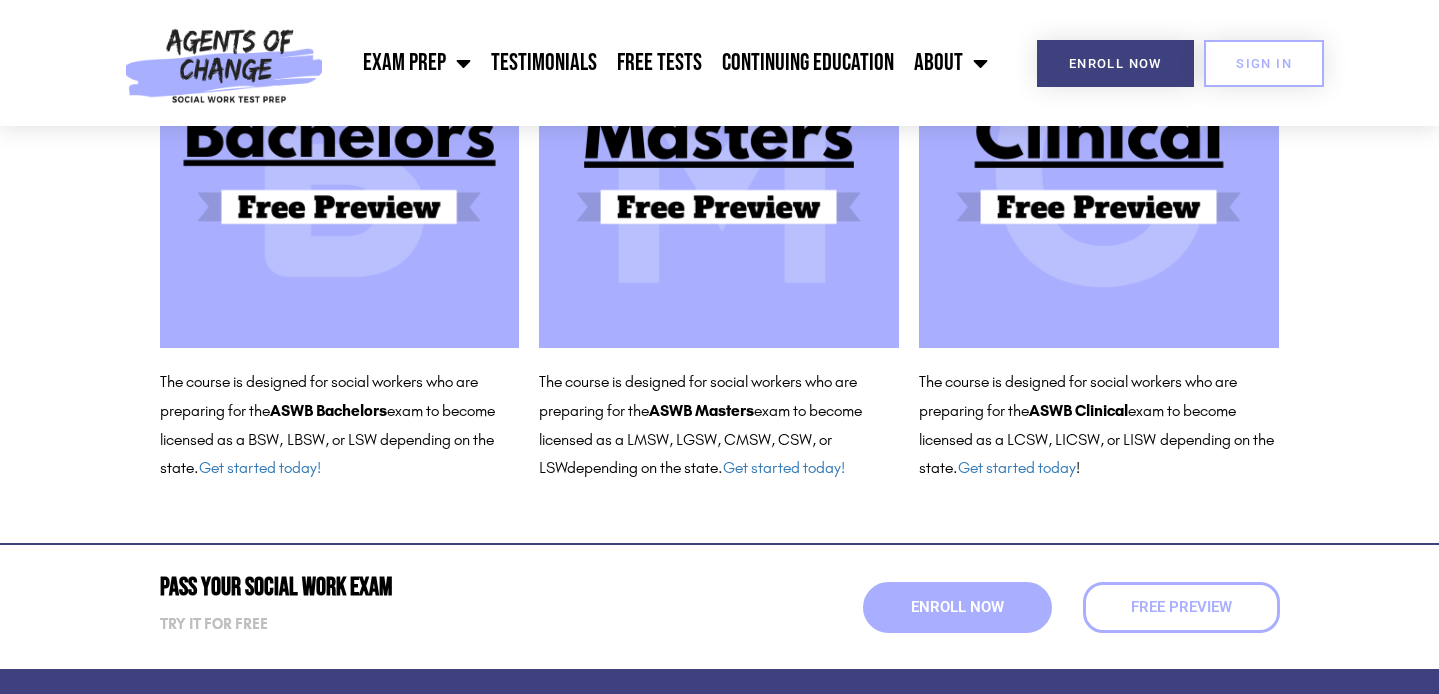 click at bounding box center [1099, 168] 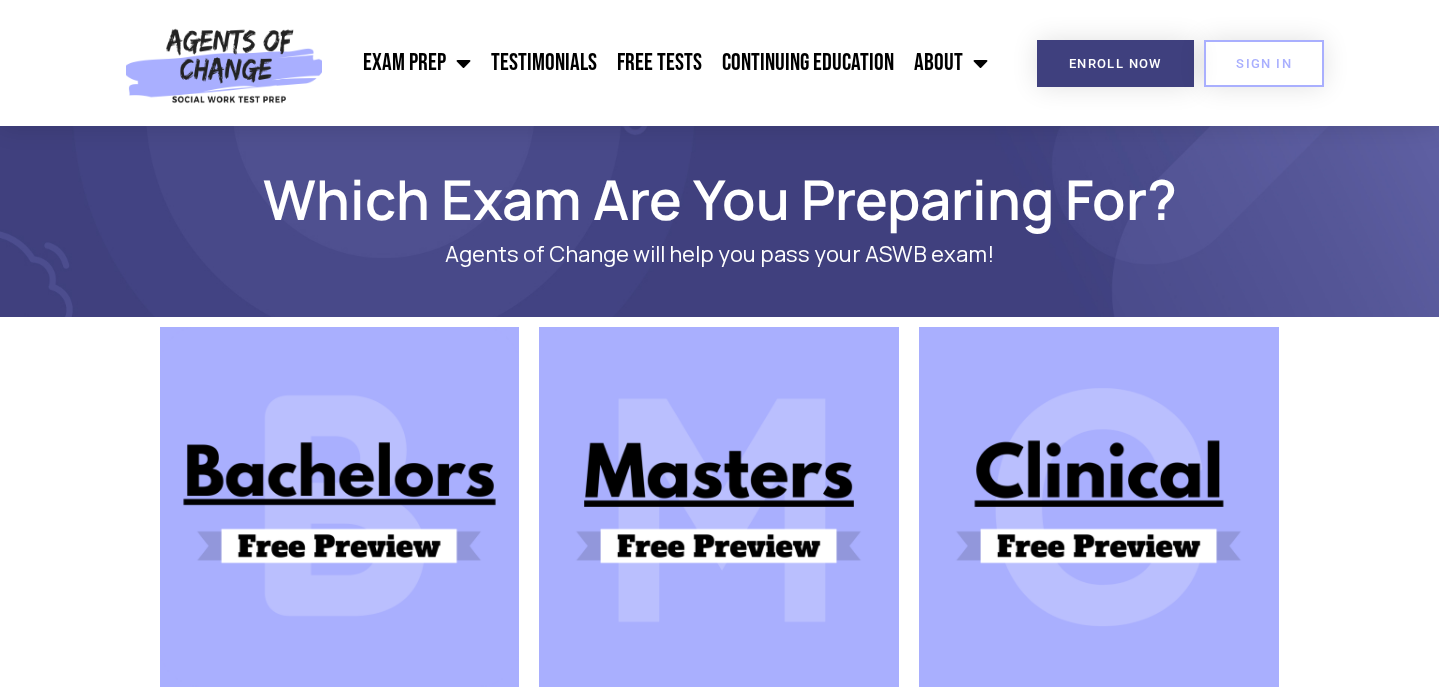 scroll, scrollTop: 339, scrollLeft: 0, axis: vertical 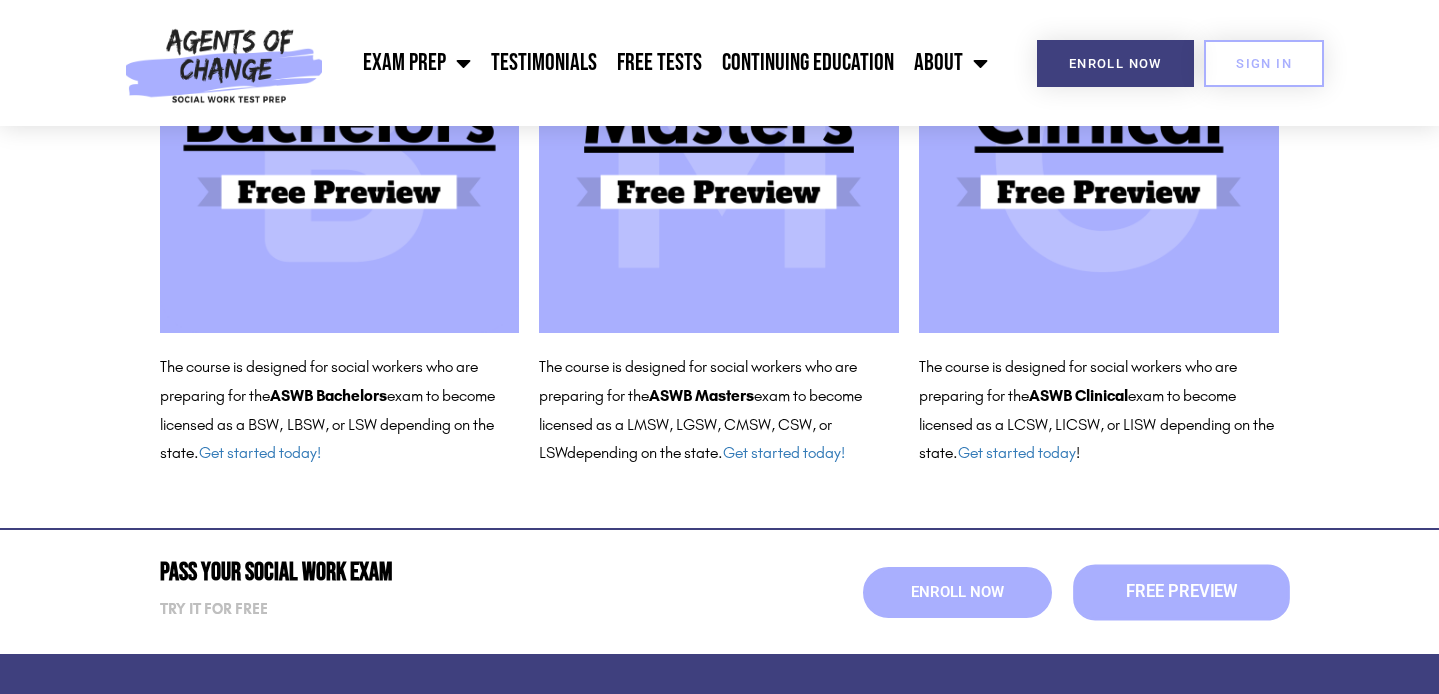click on "Free Preview" at bounding box center [1180, 592] 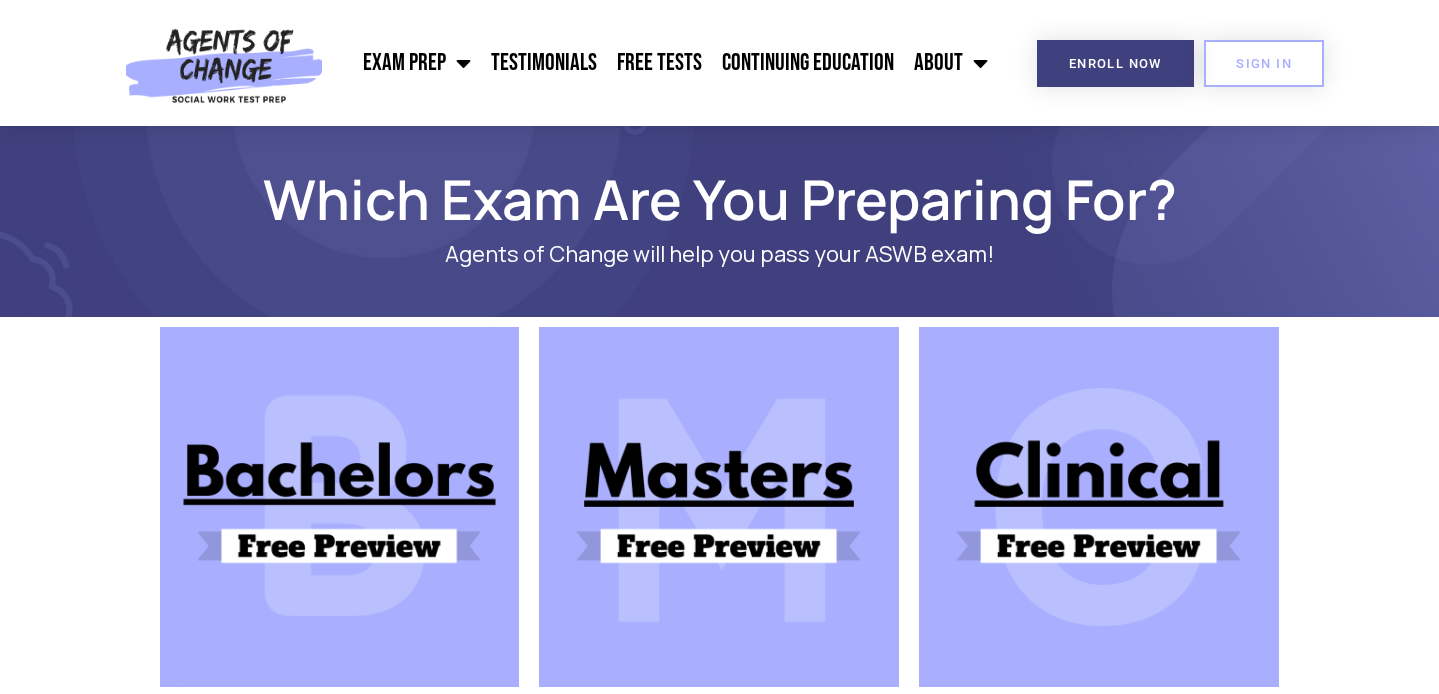 scroll, scrollTop: 0, scrollLeft: 0, axis: both 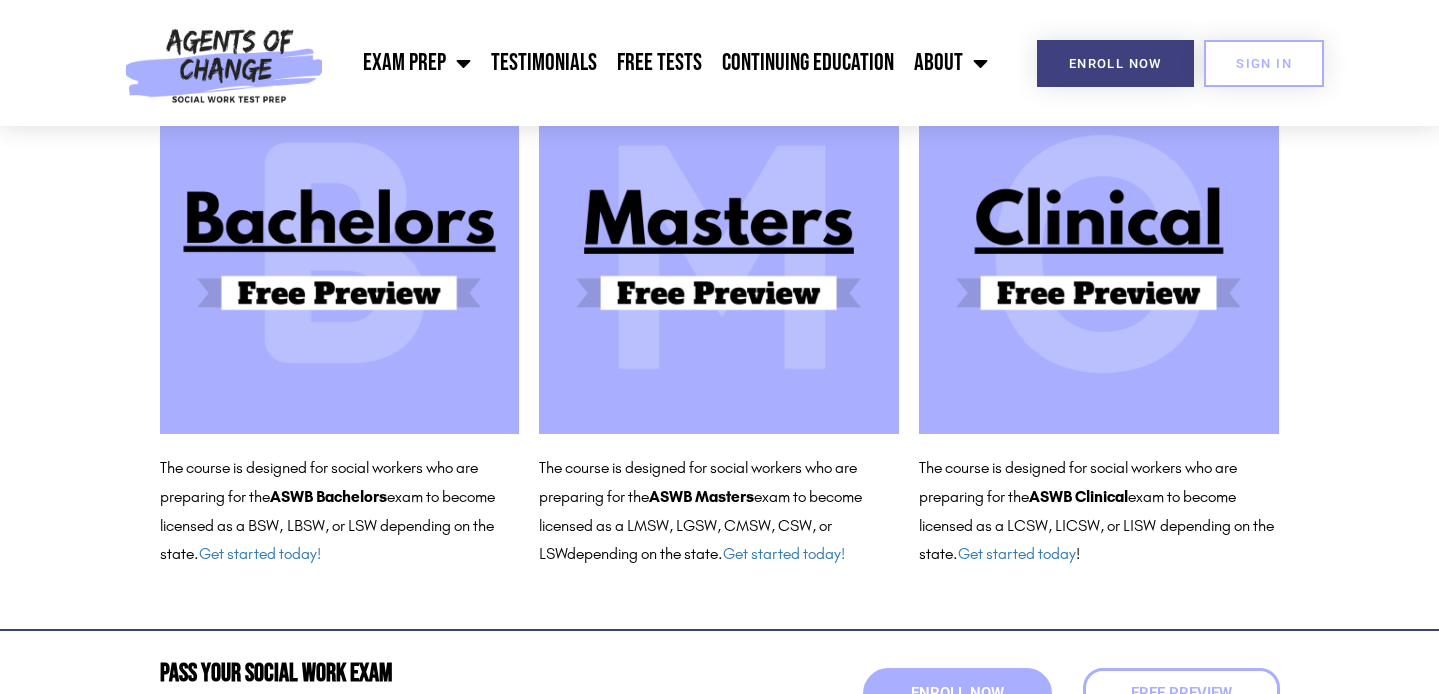 click at bounding box center [1099, 254] 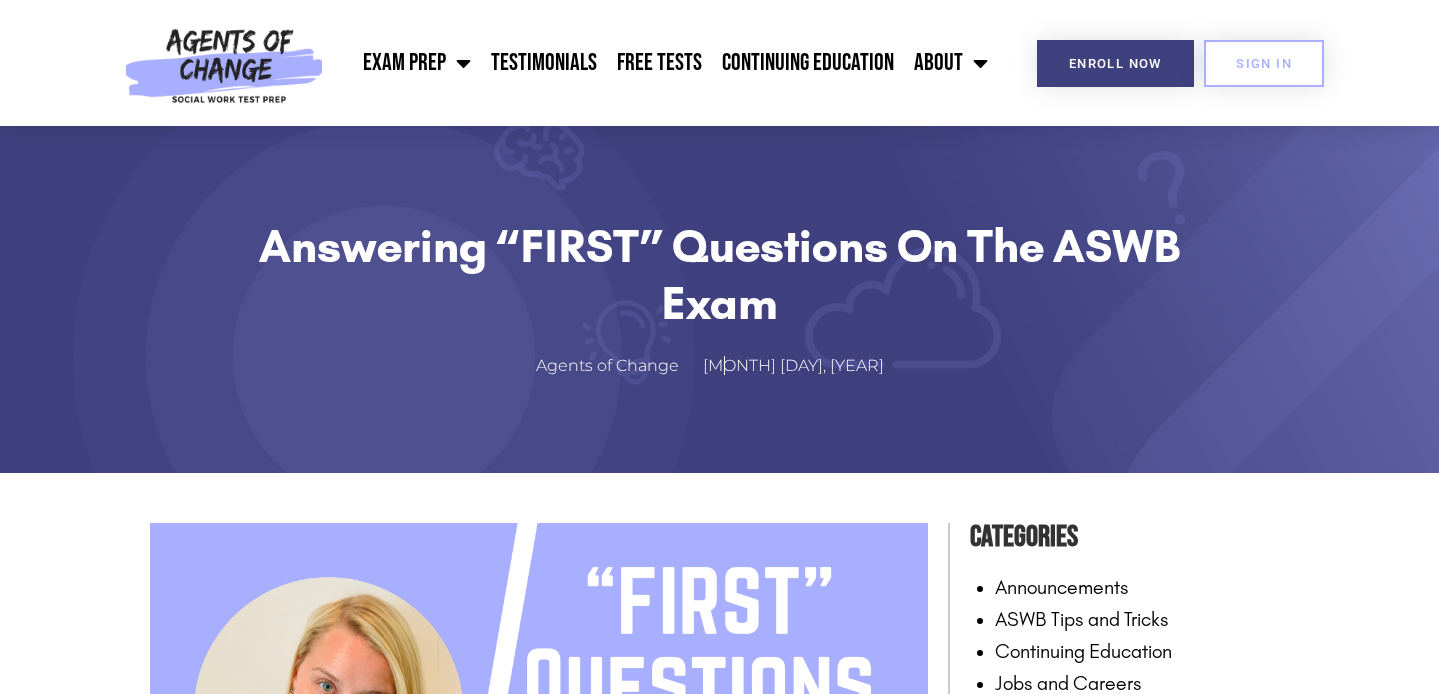 scroll, scrollTop: 0, scrollLeft: 0, axis: both 